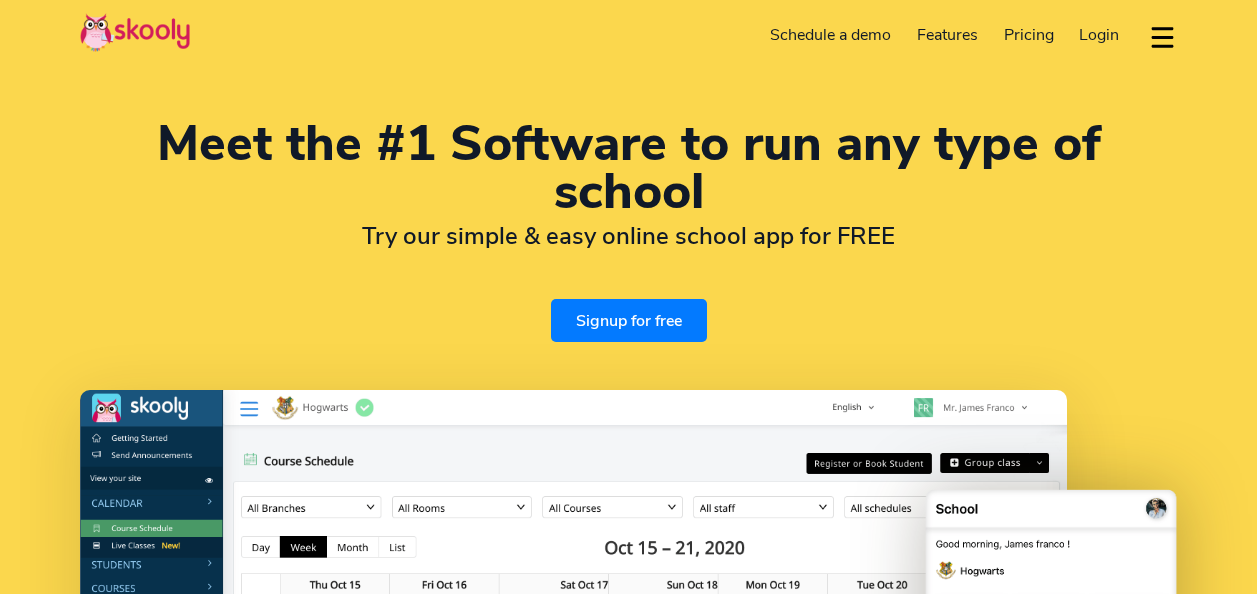 select on "en" 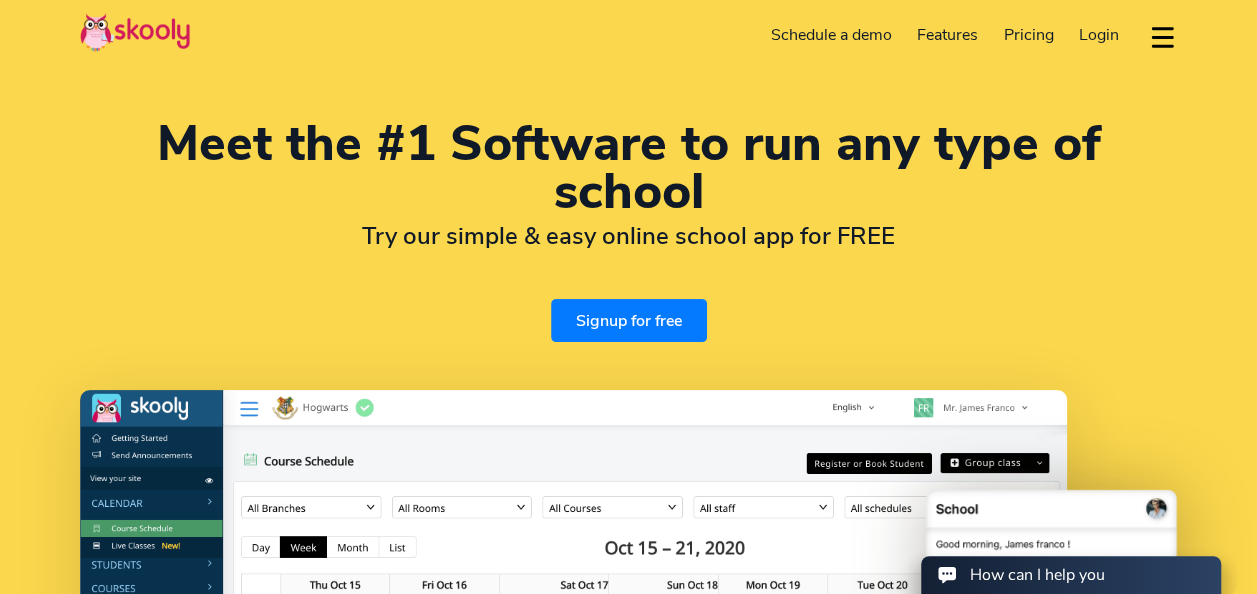 scroll, scrollTop: 0, scrollLeft: 0, axis: both 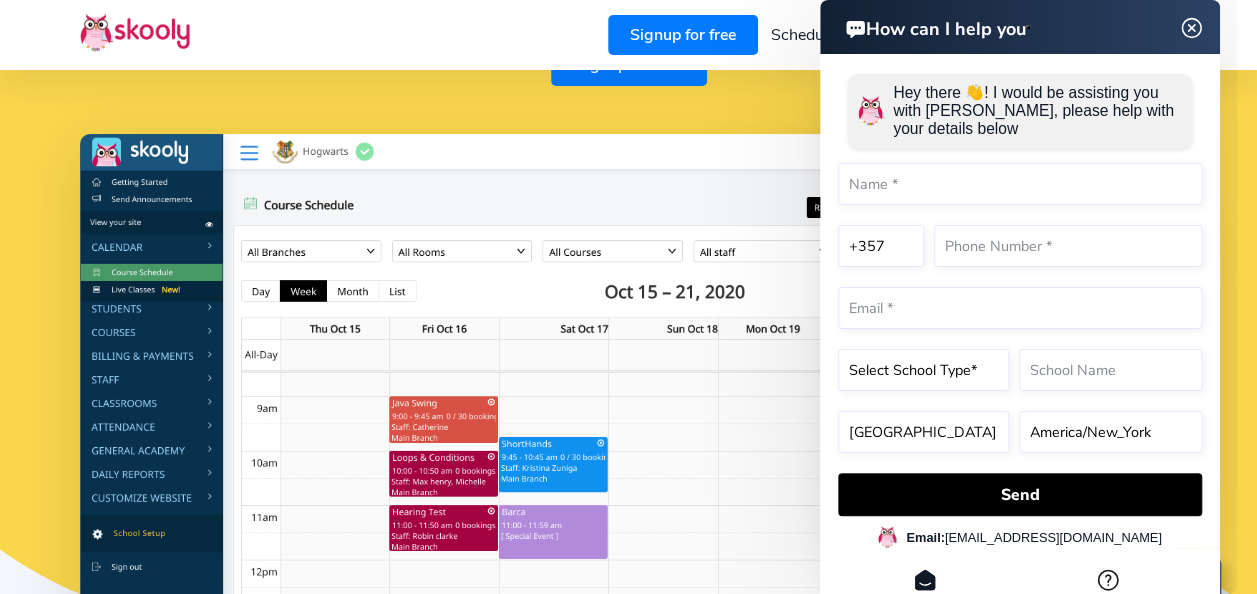 click 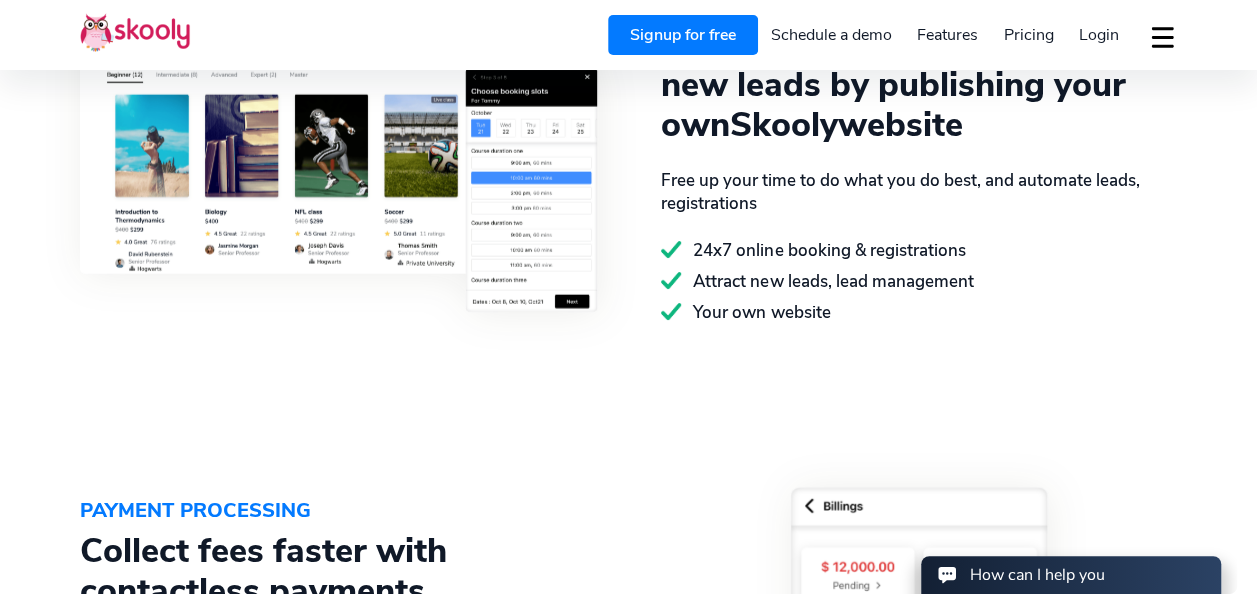 scroll, scrollTop: 2404, scrollLeft: 0, axis: vertical 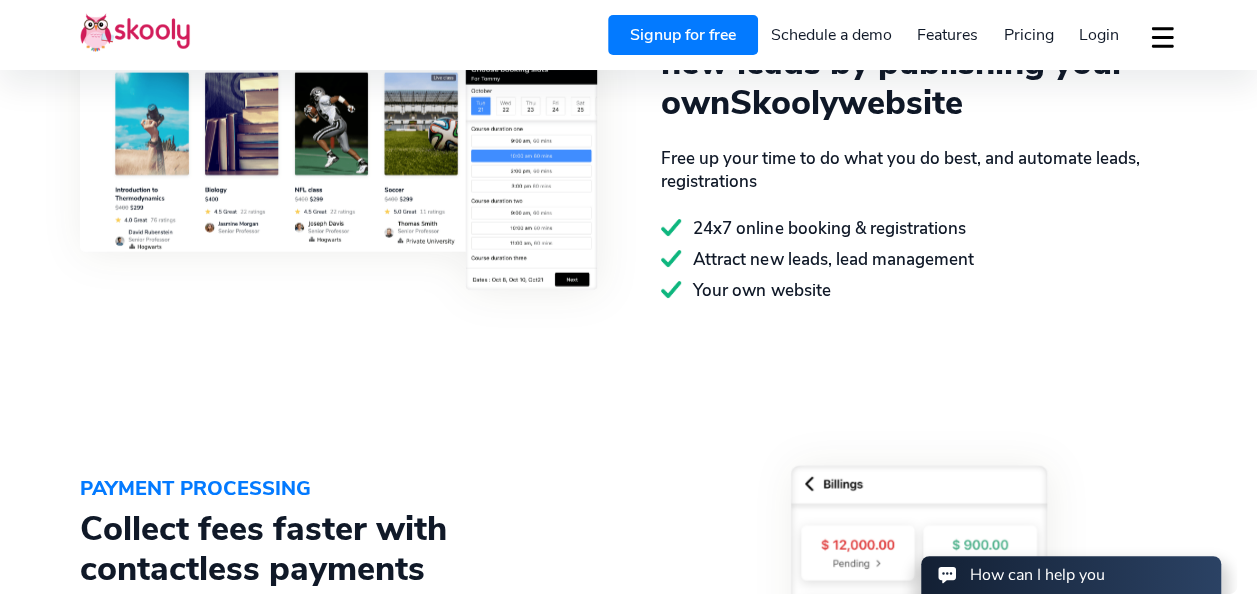 click on "PAYMENT PROCESSING Collect fees faster with contactless payments Banking grade secure payment processing infrastructure. Automate your fee collections and get digital receipts and avoid paper printouts Enable customers to store credit cards for easy booking and payments Local bank integration in selected countries. We are enabling this in multiple countries, please check with us Integration to  Stripe, Paypal  ( Supported in 30+ countries),  Razorpay, Kiplepay Automated subscriptions, Recurring fee invoices, Adhoc invoices, Bulk Invoicing Convenient payments by app, email or online portal Send email or mobile app invoices, paid receipts" at bounding box center [628, 642] 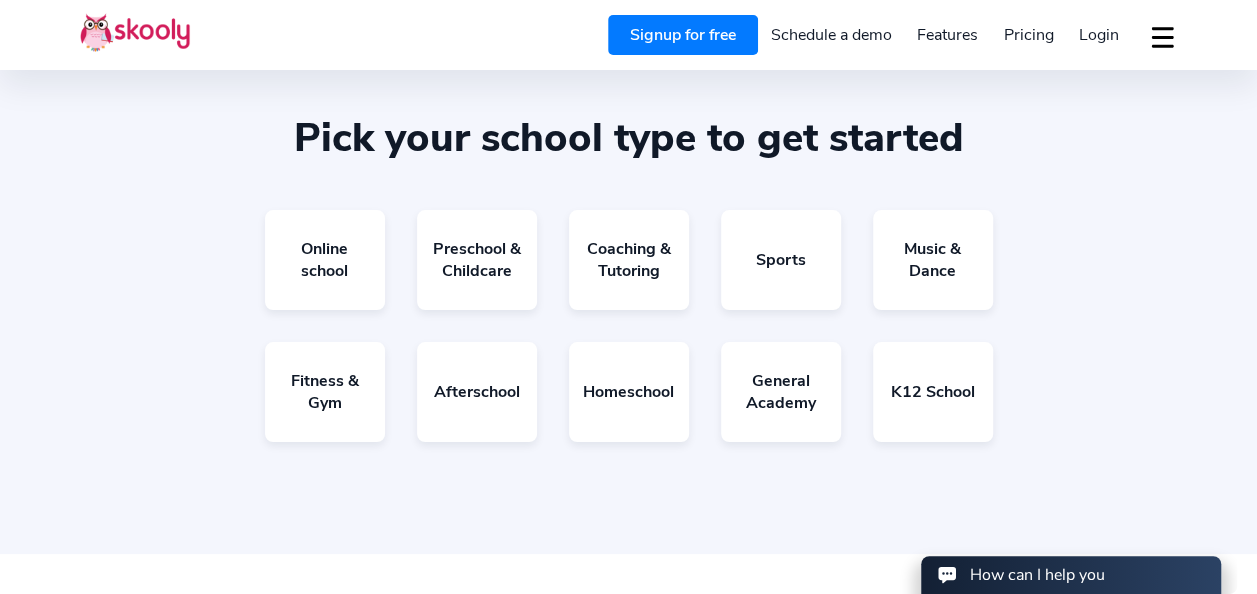 scroll, scrollTop: 3439, scrollLeft: 0, axis: vertical 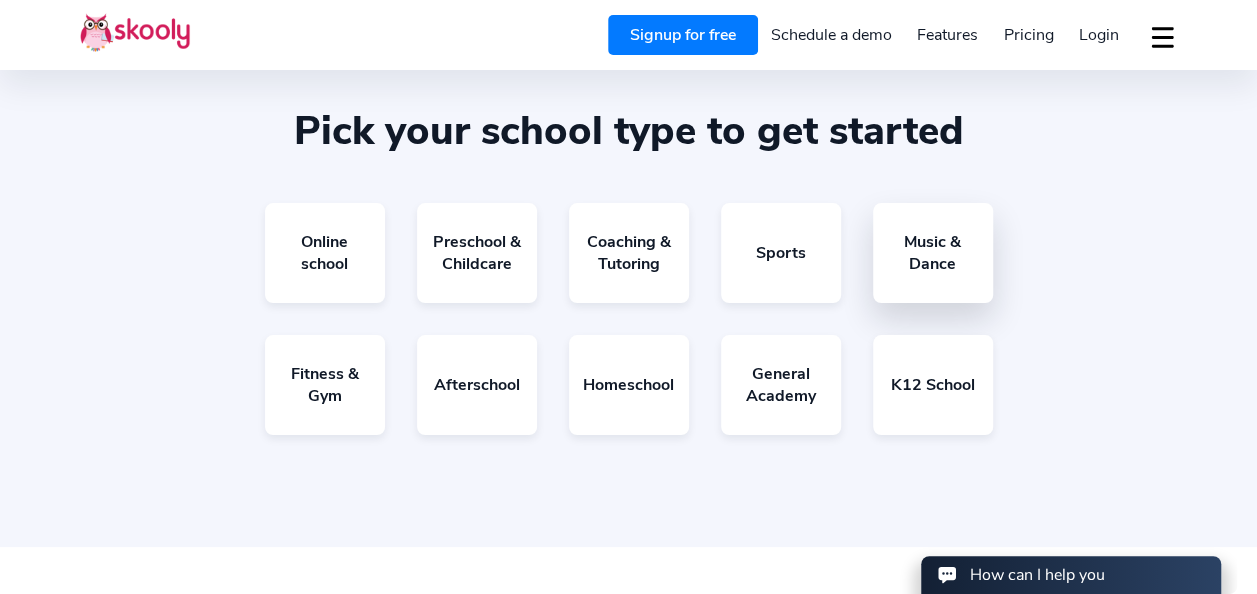 click on "Music & Dance" at bounding box center (933, 253) 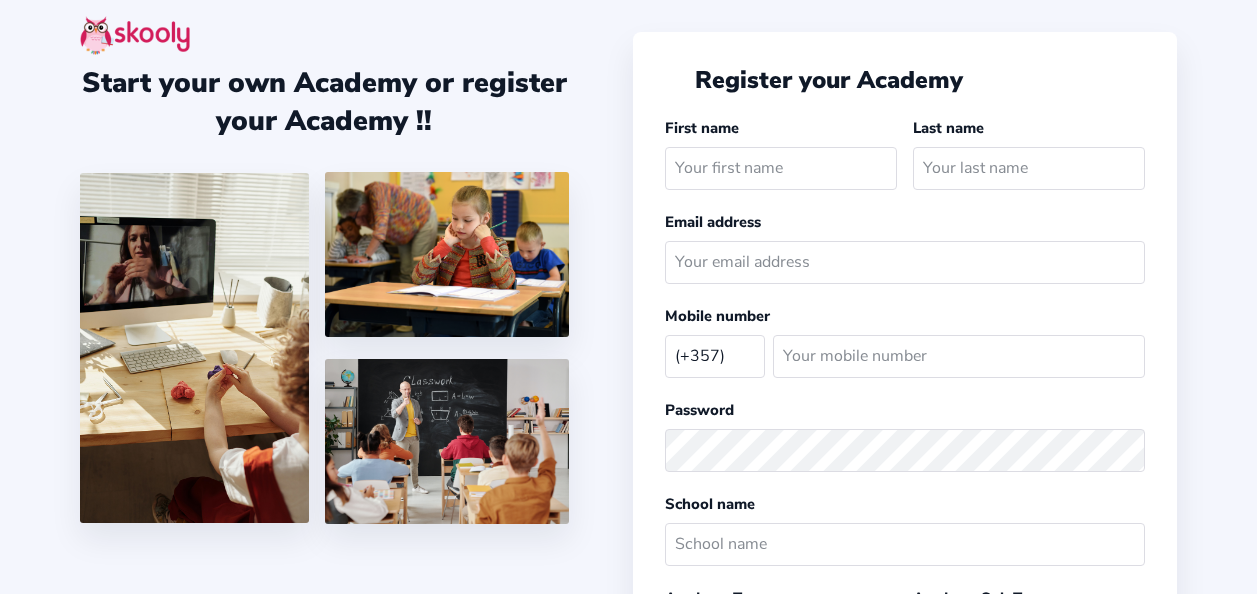 select on "CY" 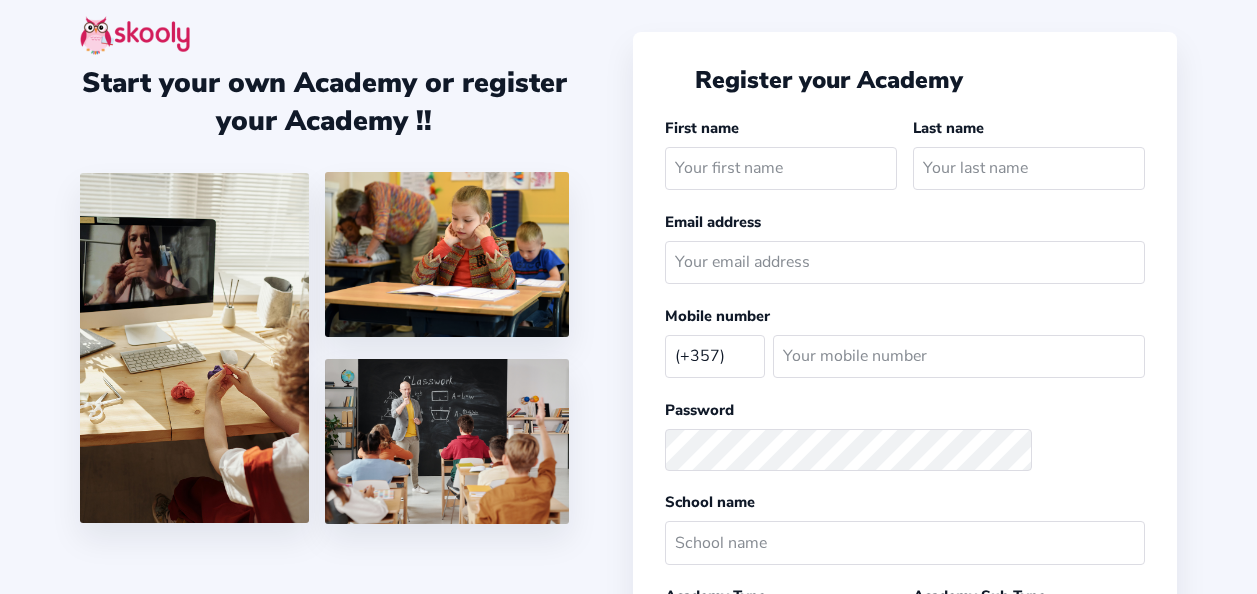 scroll, scrollTop: 0, scrollLeft: 0, axis: both 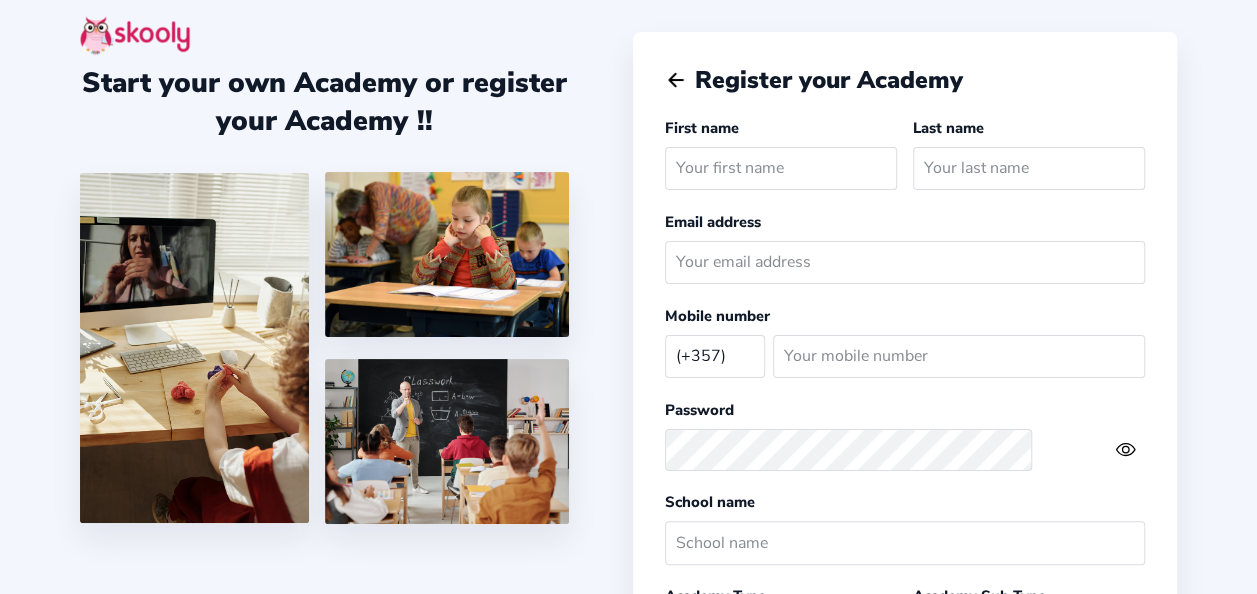 click 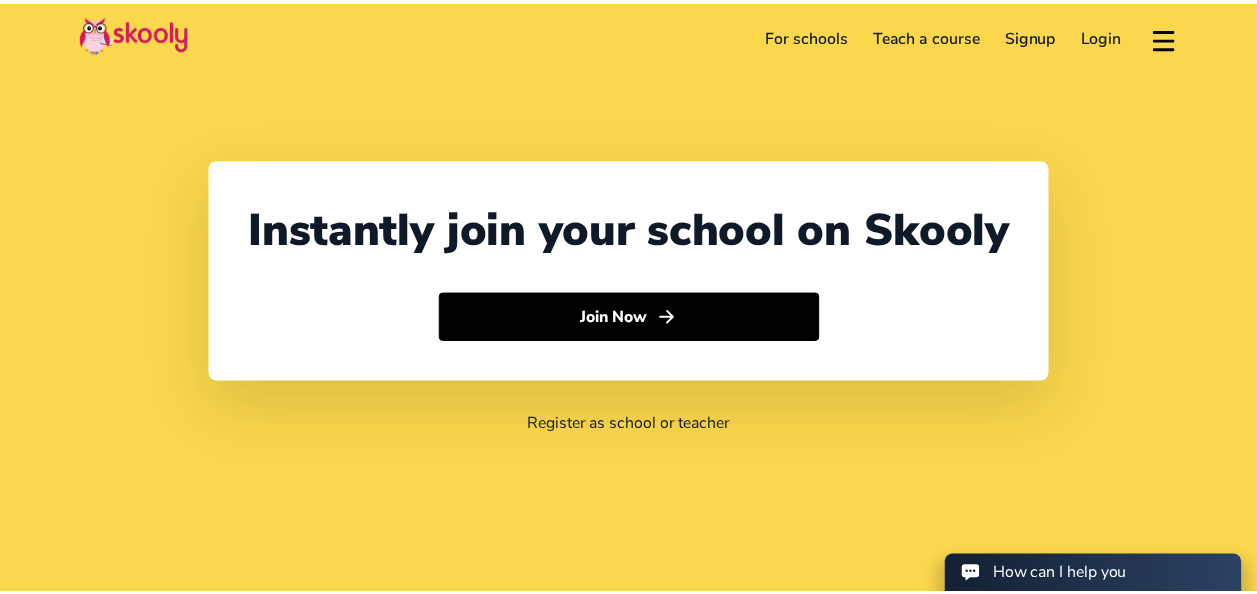 scroll, scrollTop: 0, scrollLeft: 0, axis: both 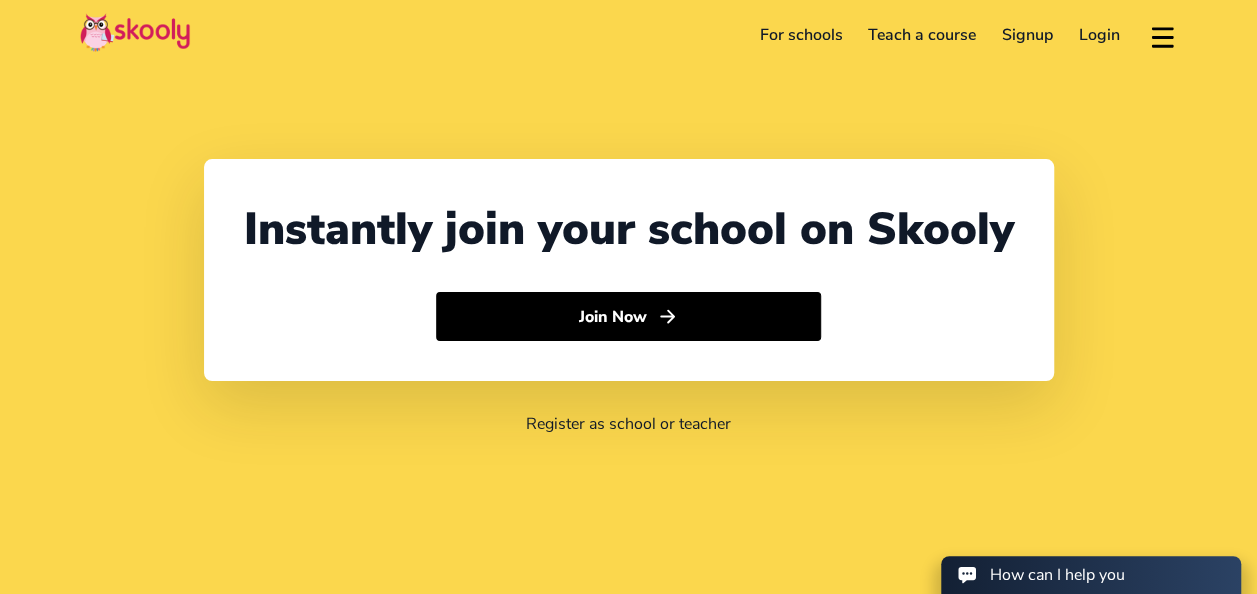 select on "357" 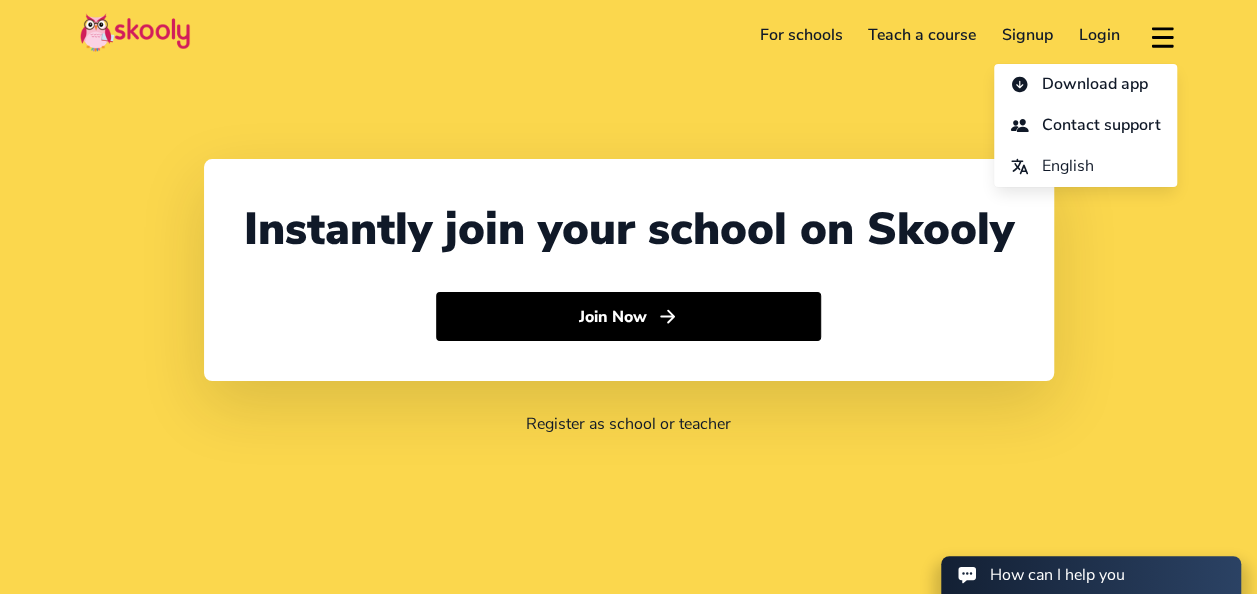 click on "For schools" 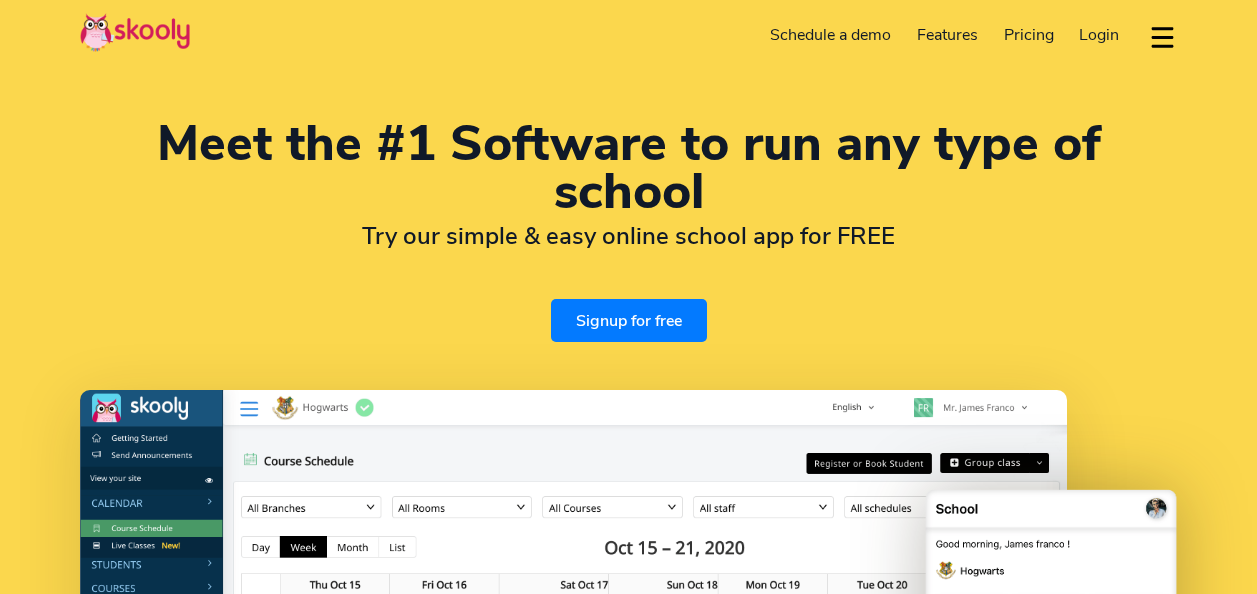 select on "en" 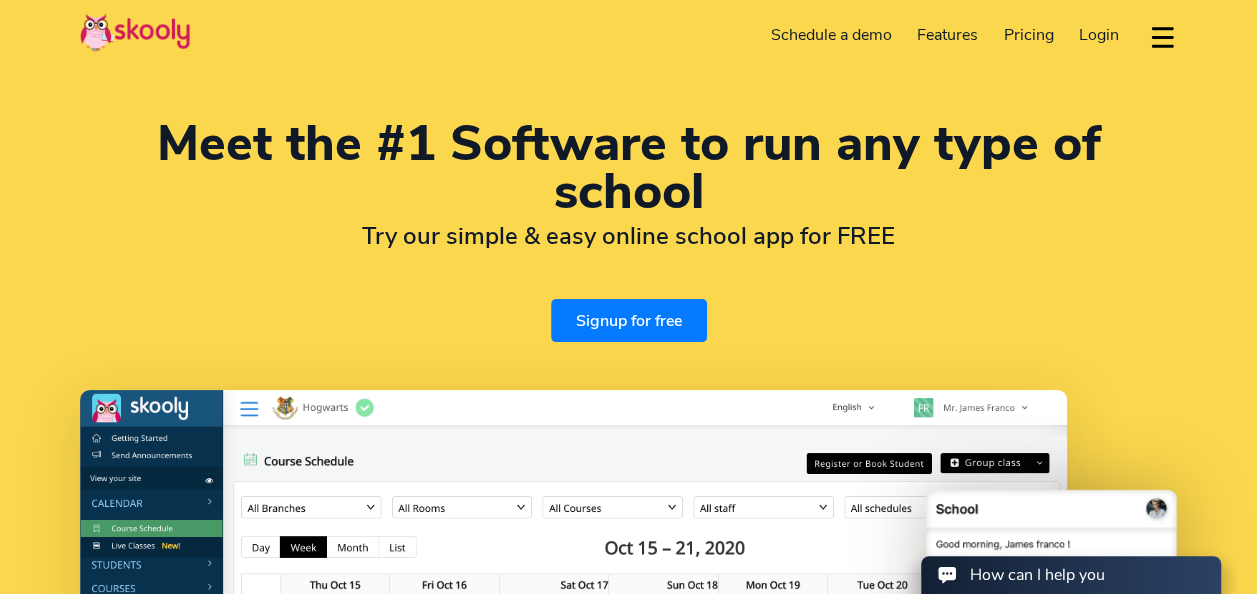 scroll, scrollTop: 0, scrollLeft: 0, axis: both 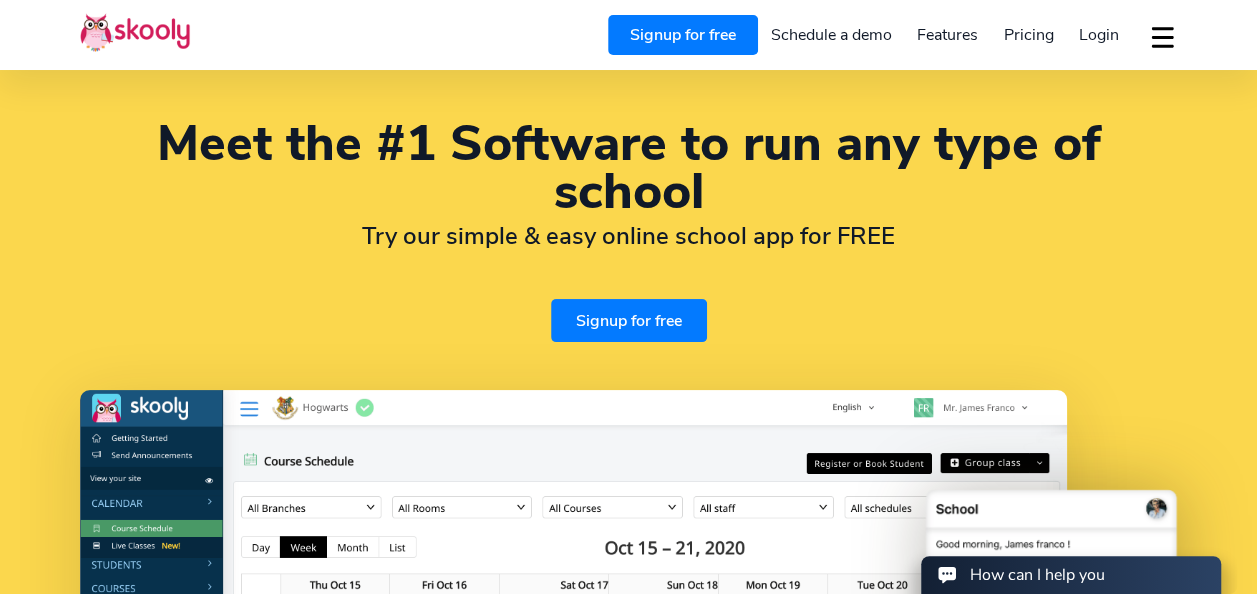 select on "357" 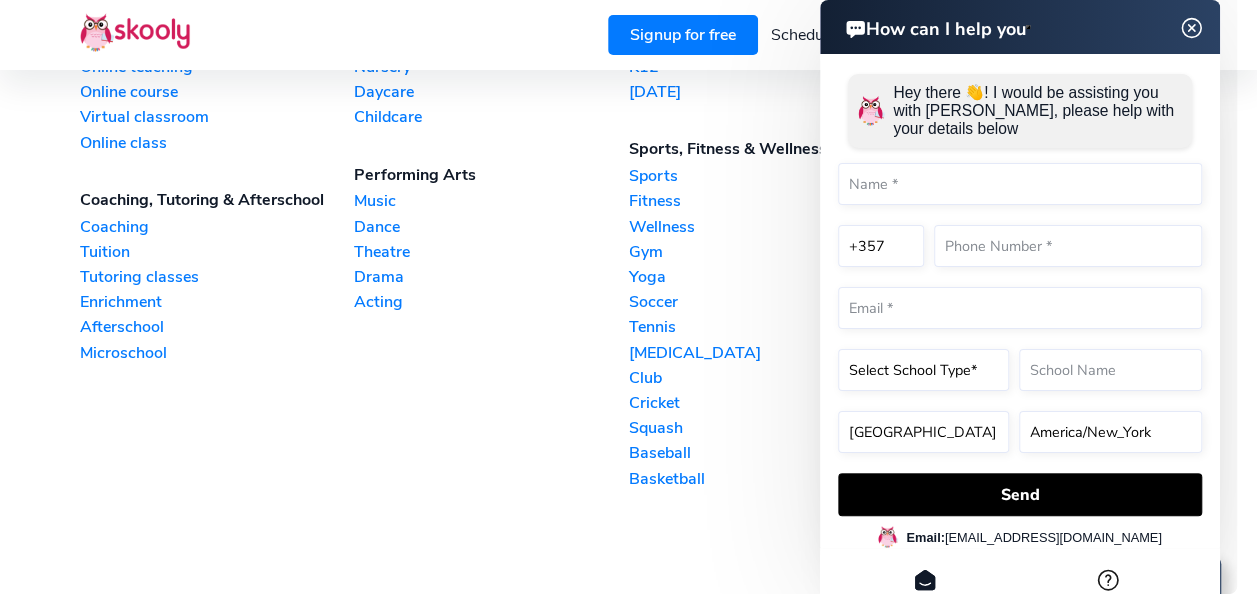 scroll, scrollTop: 4956, scrollLeft: 0, axis: vertical 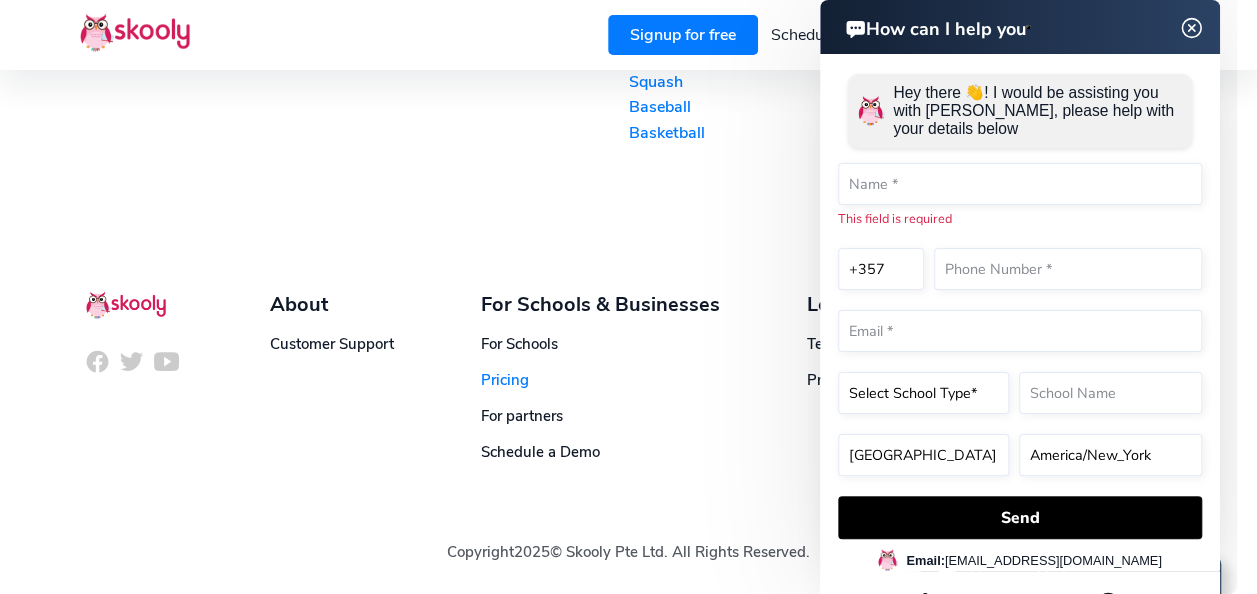 click on "Pricing" at bounding box center (505, 380) 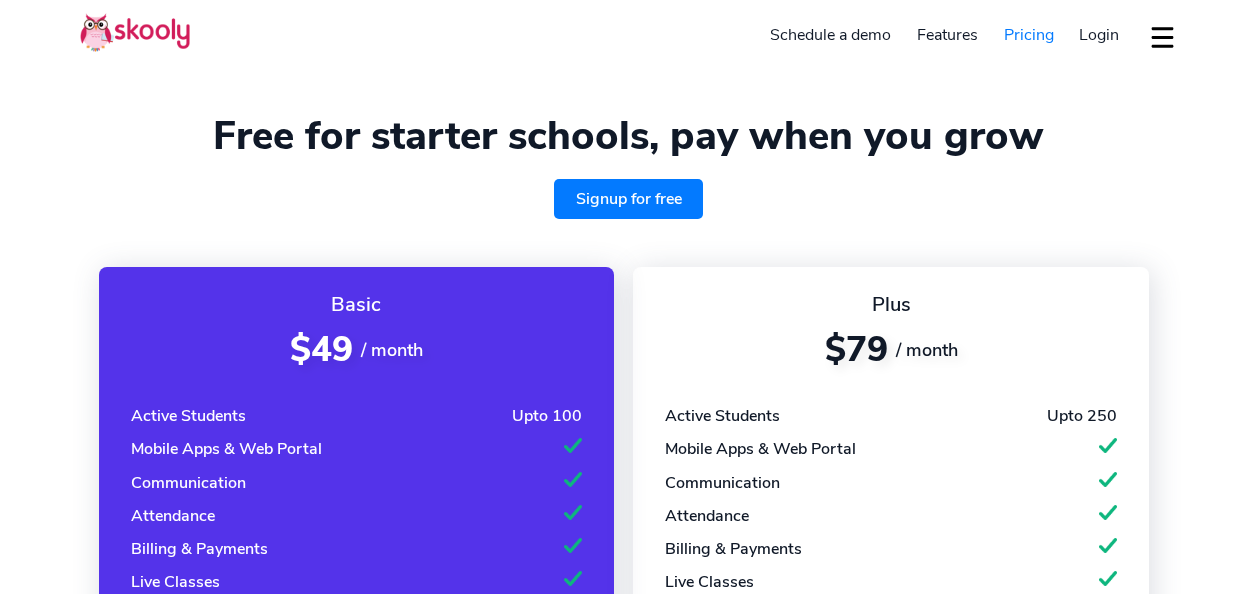 select on "en" 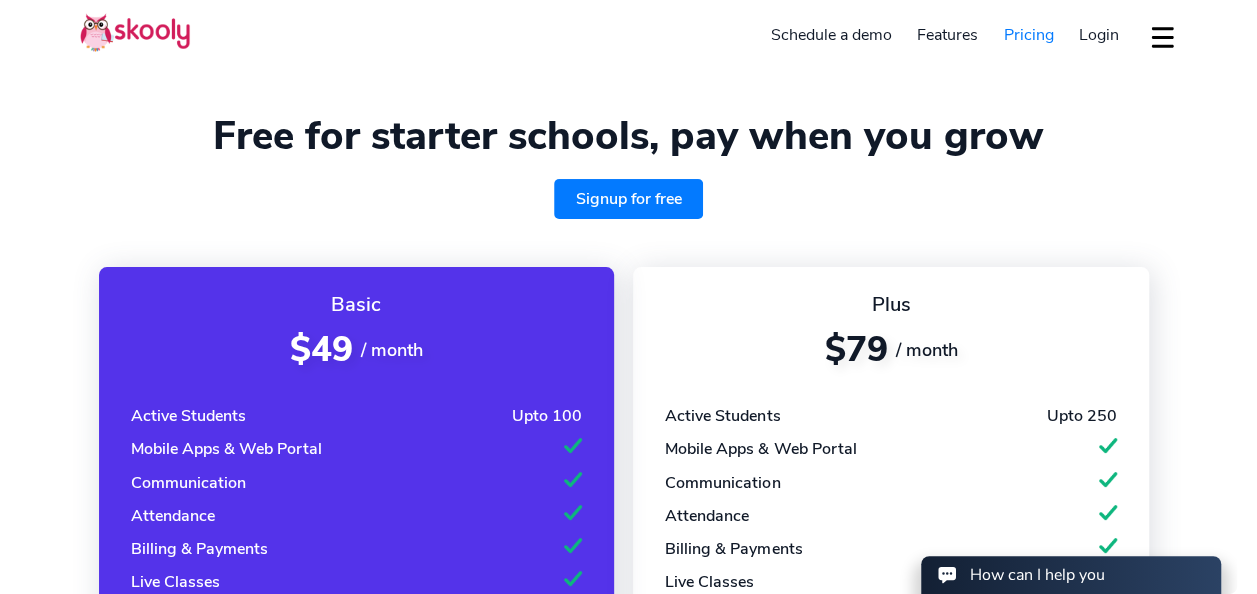 scroll, scrollTop: 0, scrollLeft: 0, axis: both 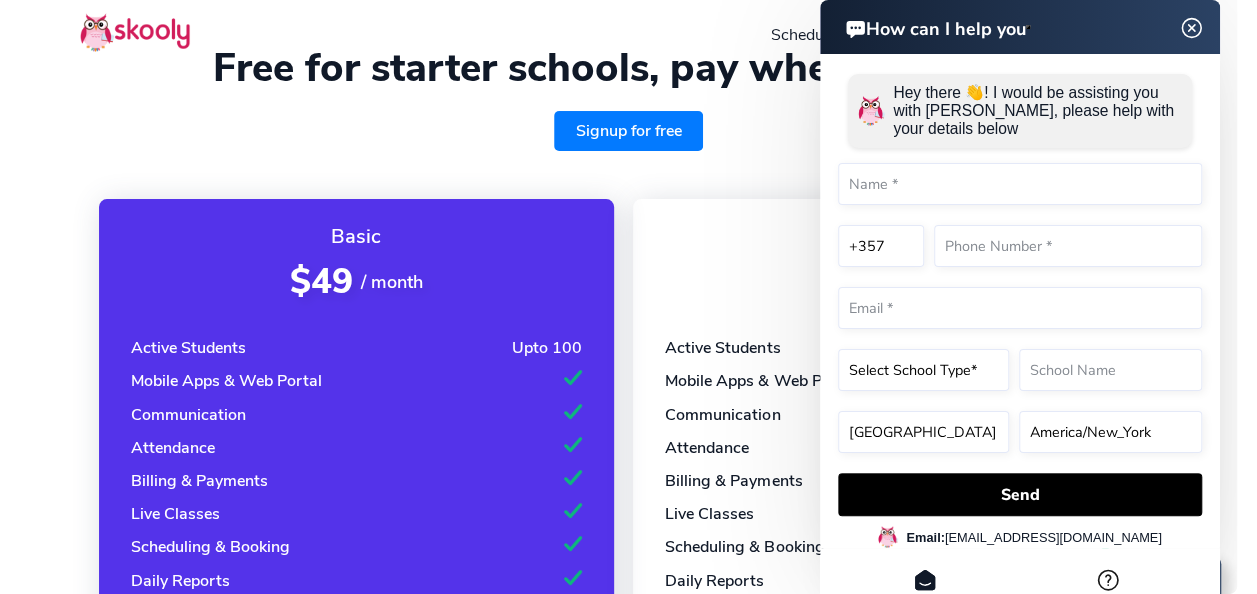 click 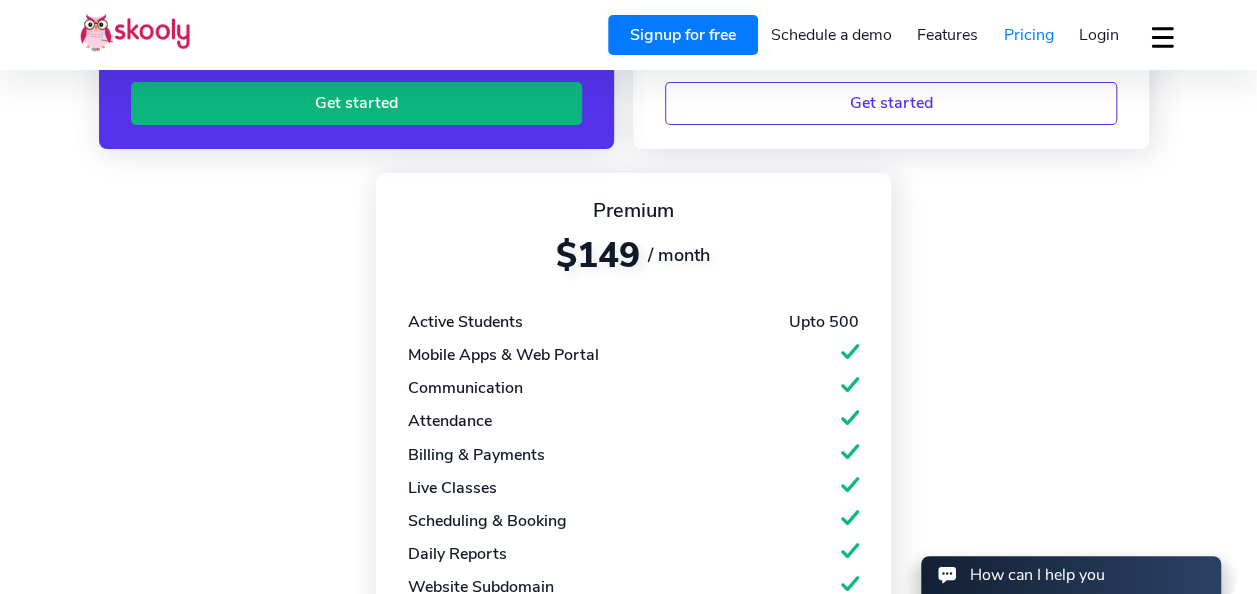 scroll, scrollTop: 810, scrollLeft: 0, axis: vertical 